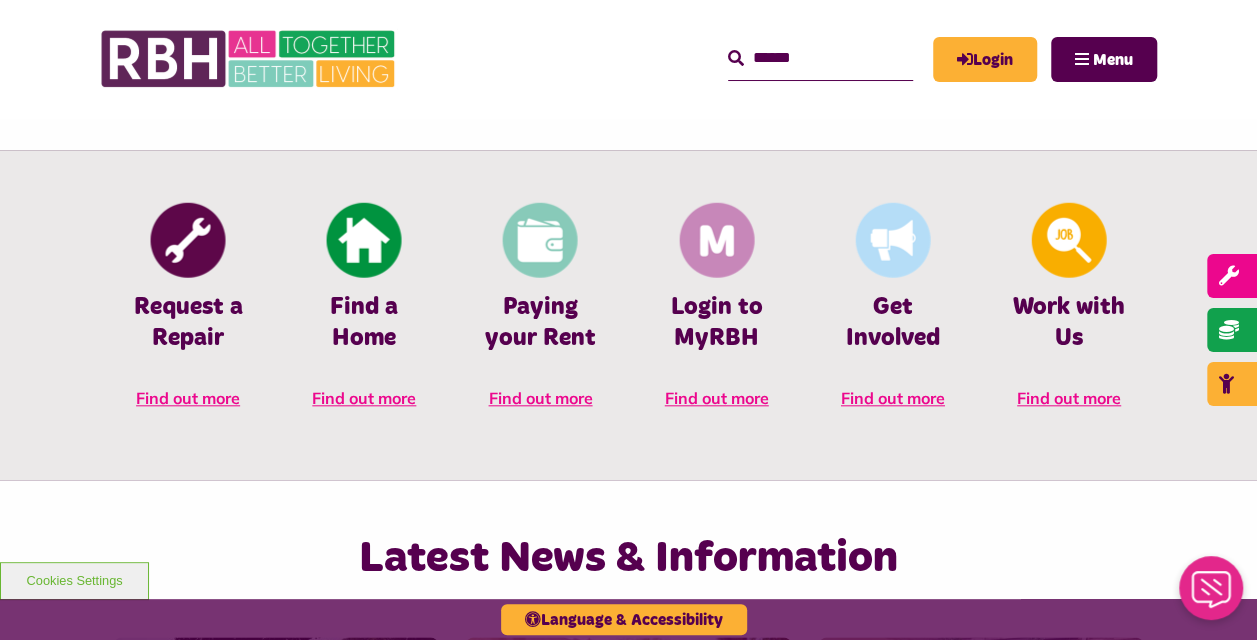 scroll, scrollTop: 800, scrollLeft: 0, axis: vertical 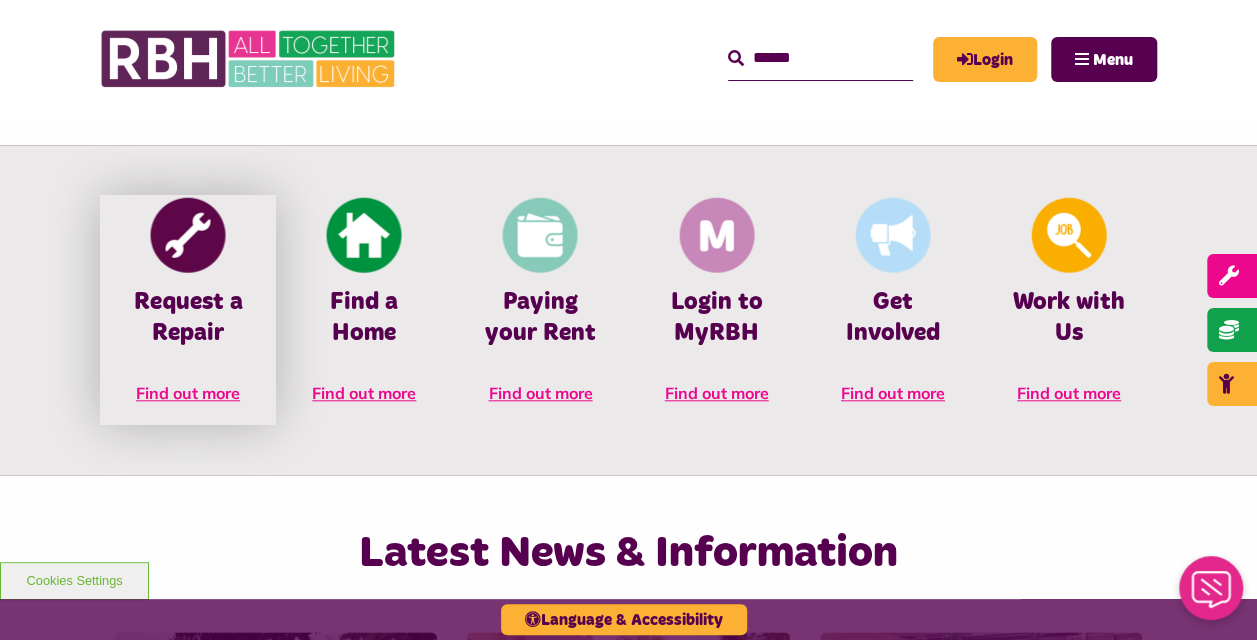 click on "Find out more" at bounding box center [188, 393] 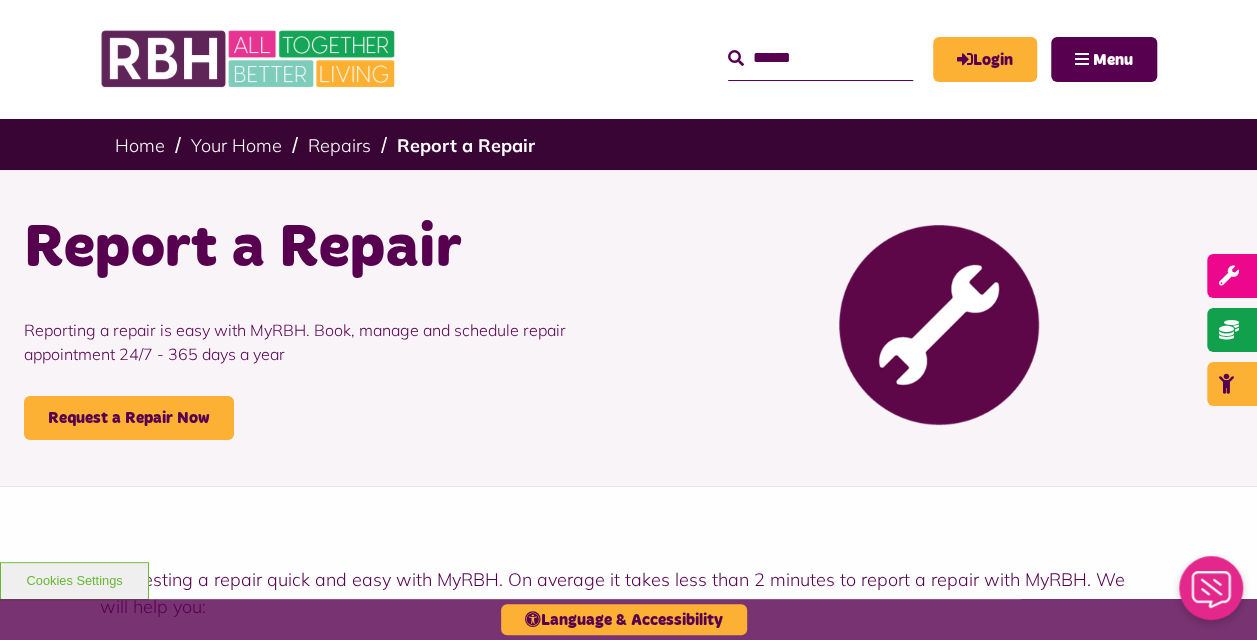 scroll, scrollTop: 0, scrollLeft: 0, axis: both 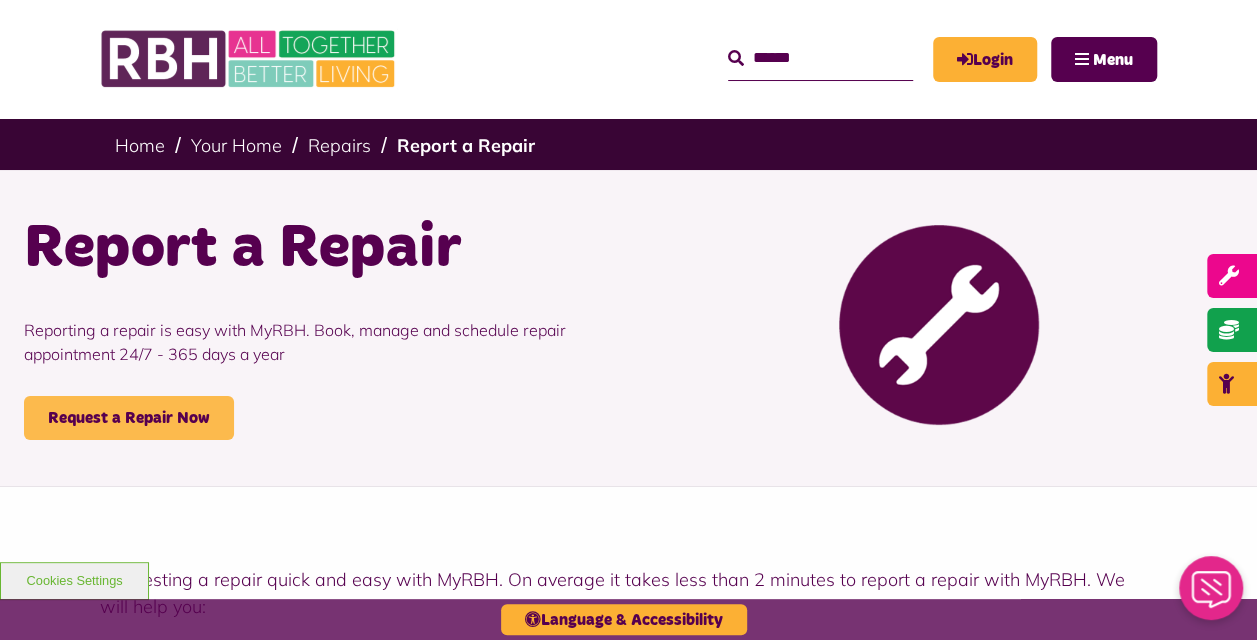click on "Request a Repair Now" at bounding box center [129, 418] 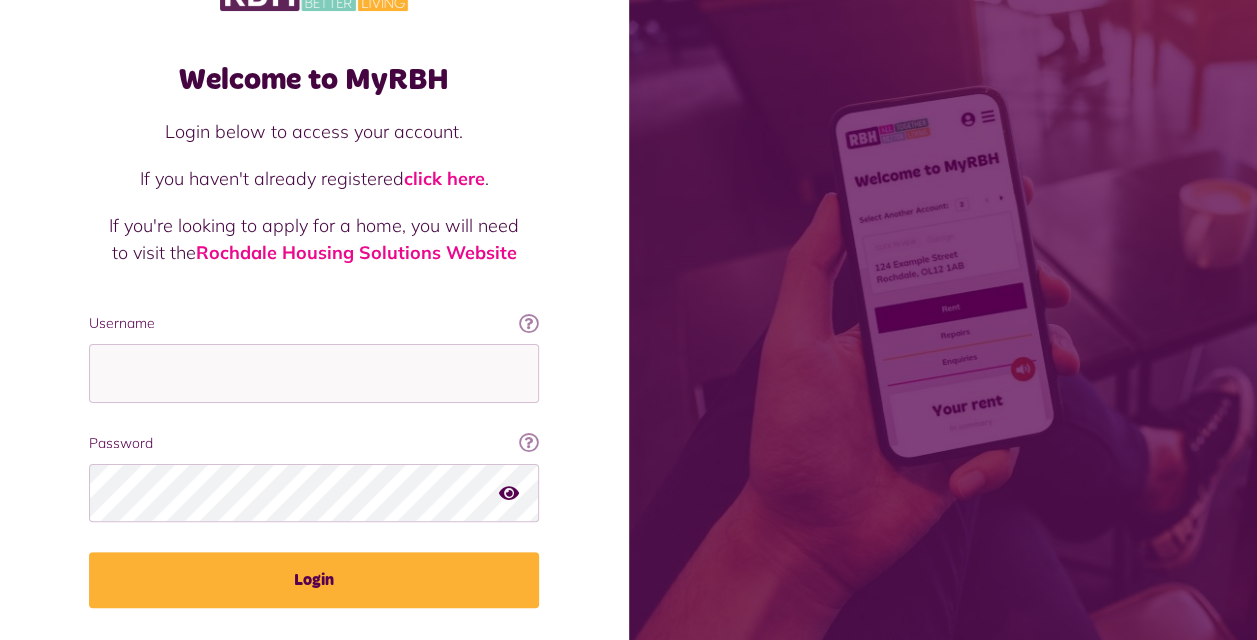 scroll, scrollTop: 127, scrollLeft: 0, axis: vertical 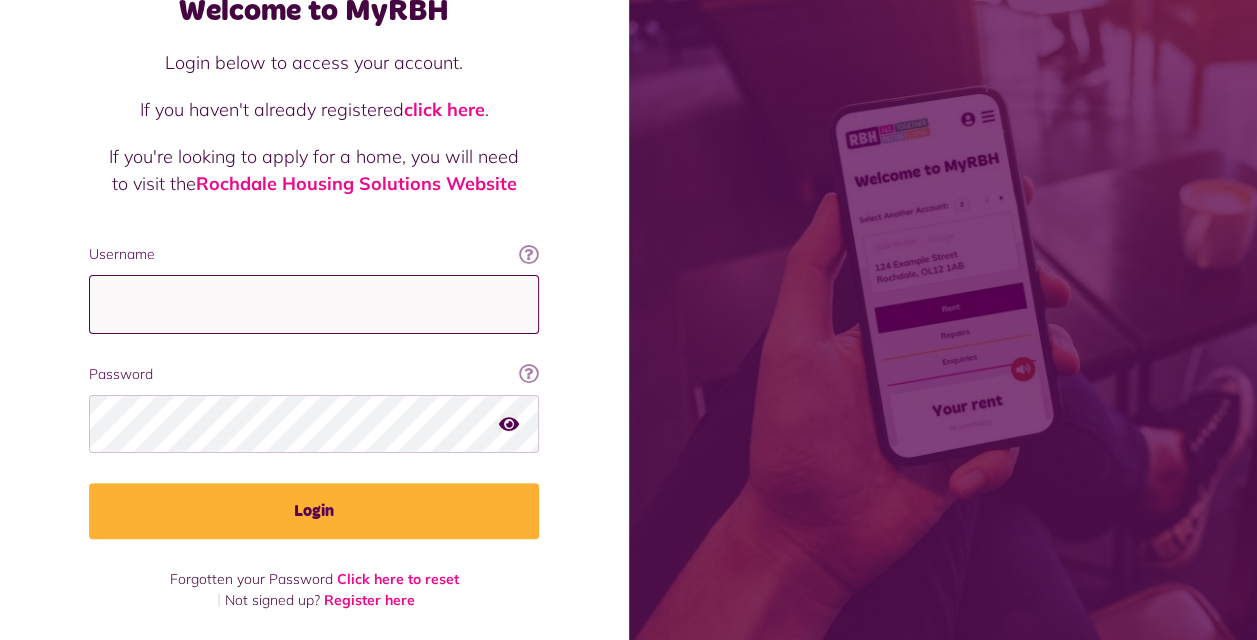 click on "Username" at bounding box center (314, 304) 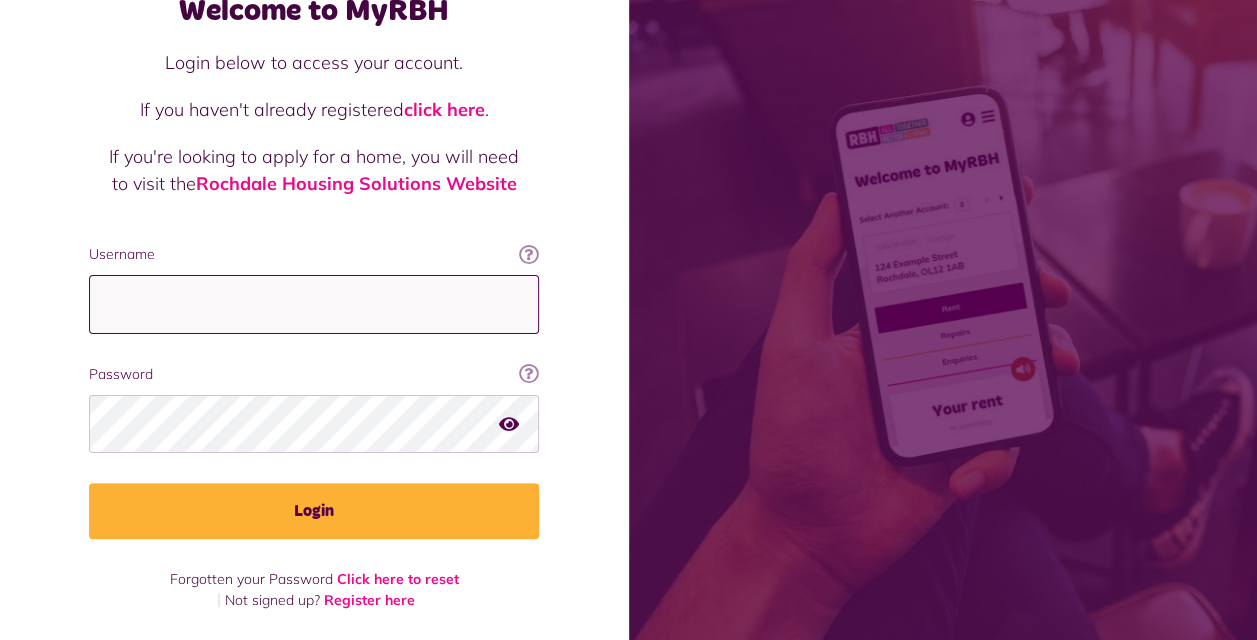 type on "**********" 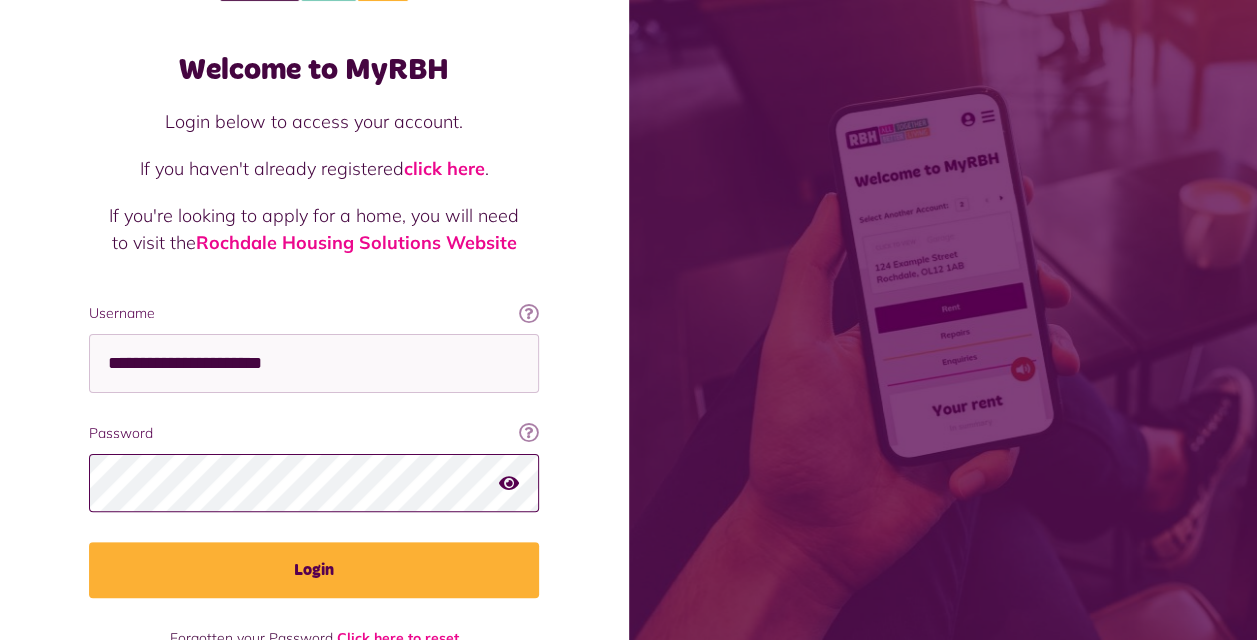 scroll, scrollTop: 100, scrollLeft: 0, axis: vertical 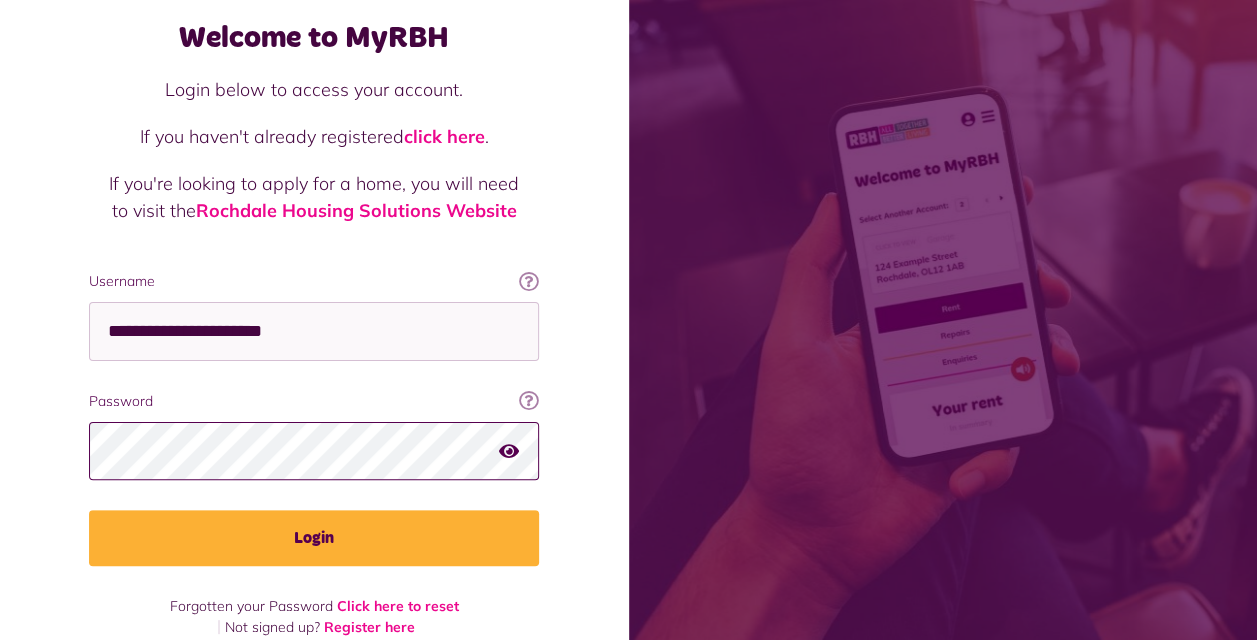 click on "Login" at bounding box center [314, 538] 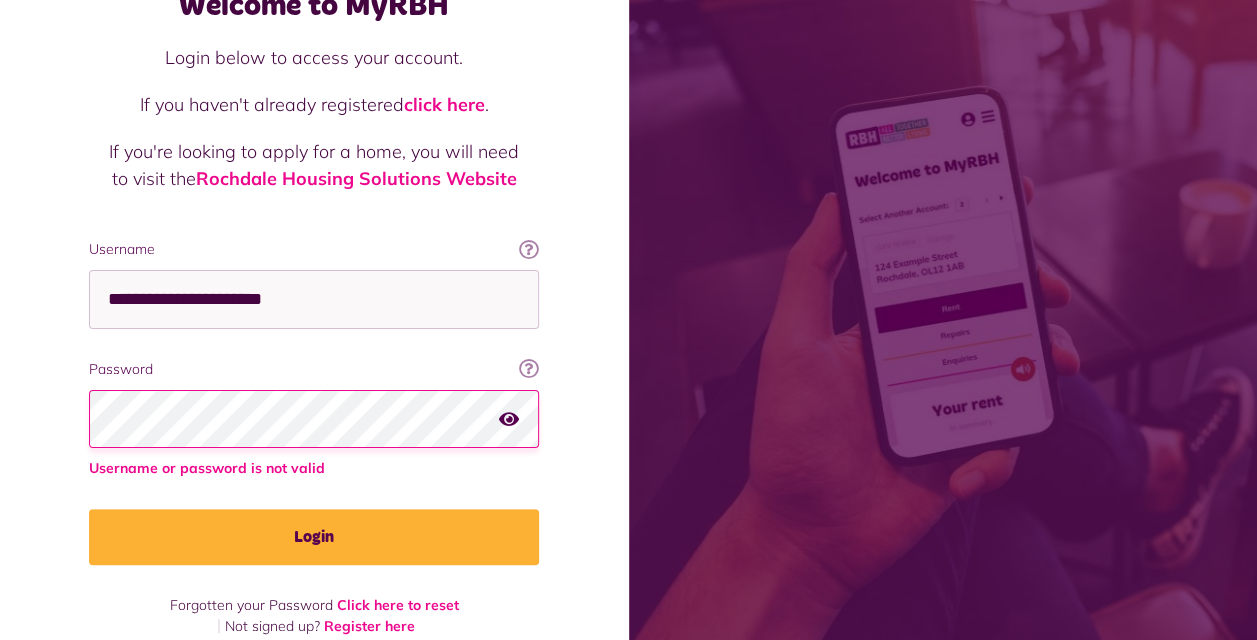 scroll, scrollTop: 158, scrollLeft: 0, axis: vertical 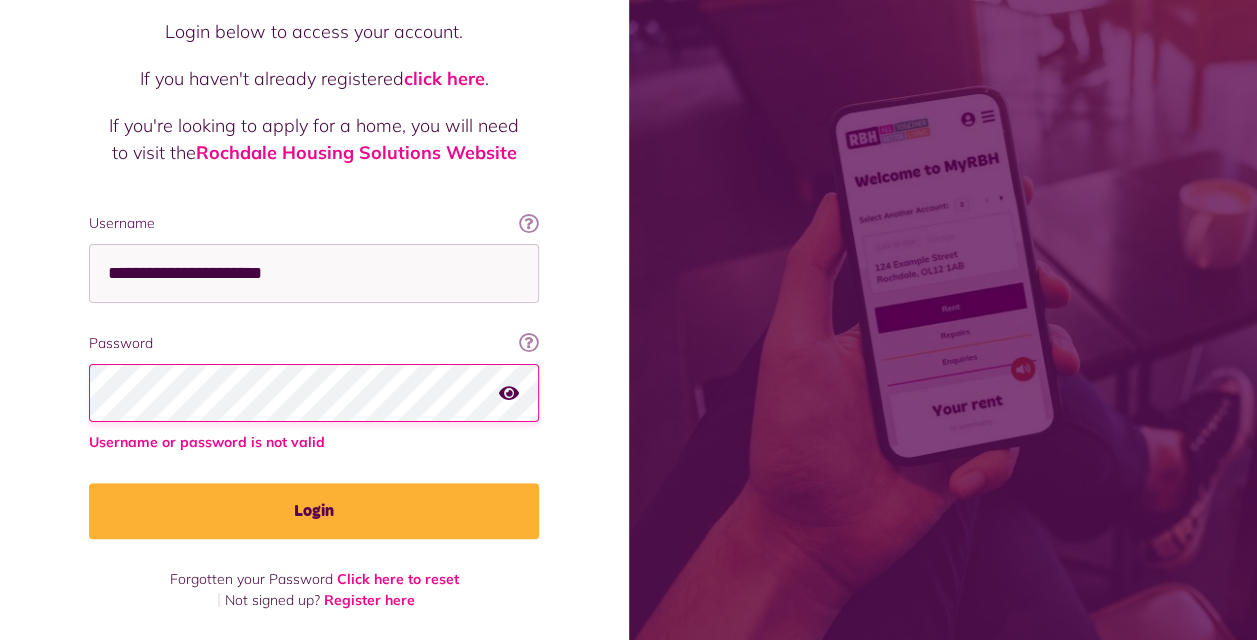 click on "Login" at bounding box center [314, 511] 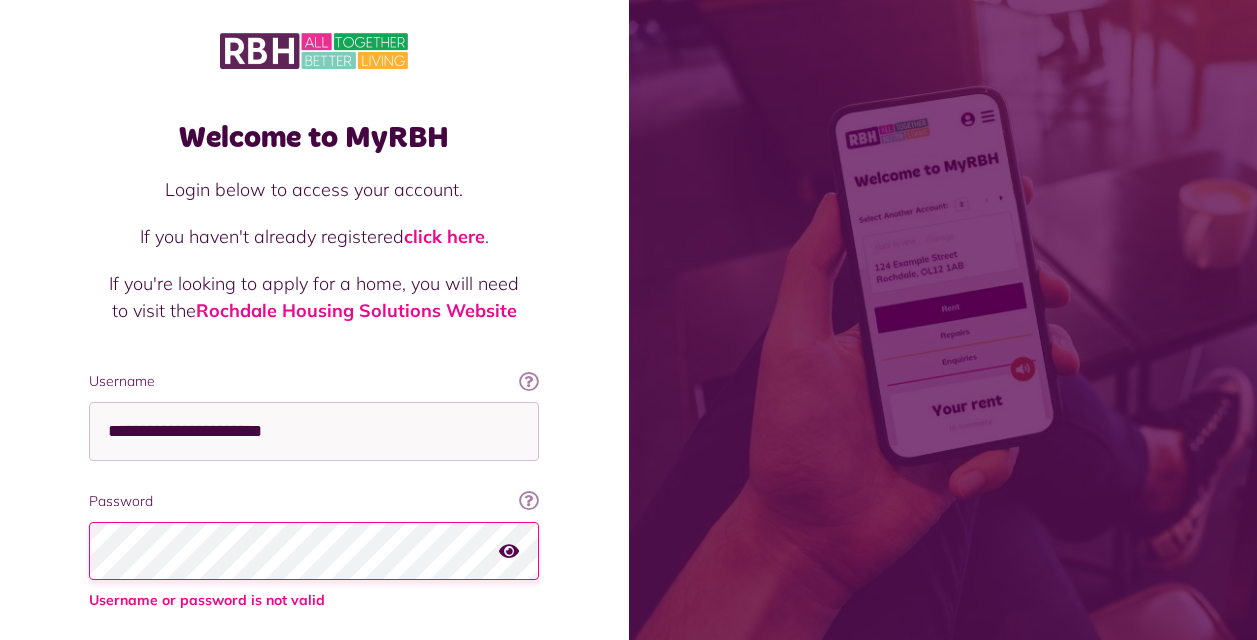 scroll, scrollTop: 0, scrollLeft: 0, axis: both 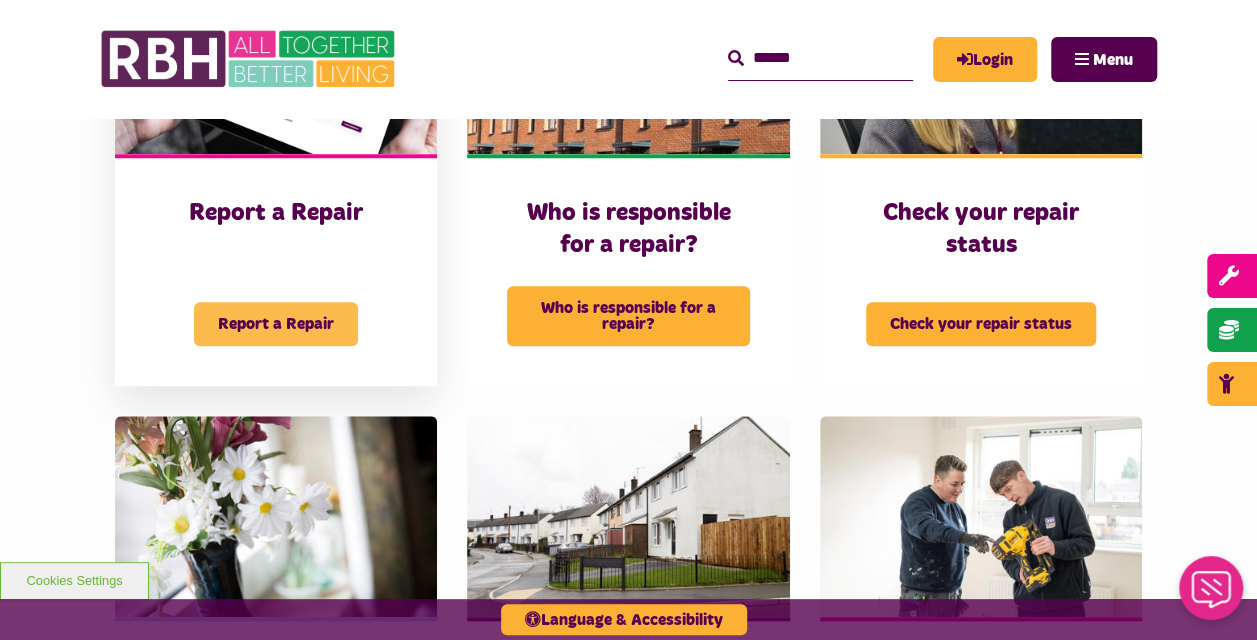 click on "Report a Repair" at bounding box center [276, 324] 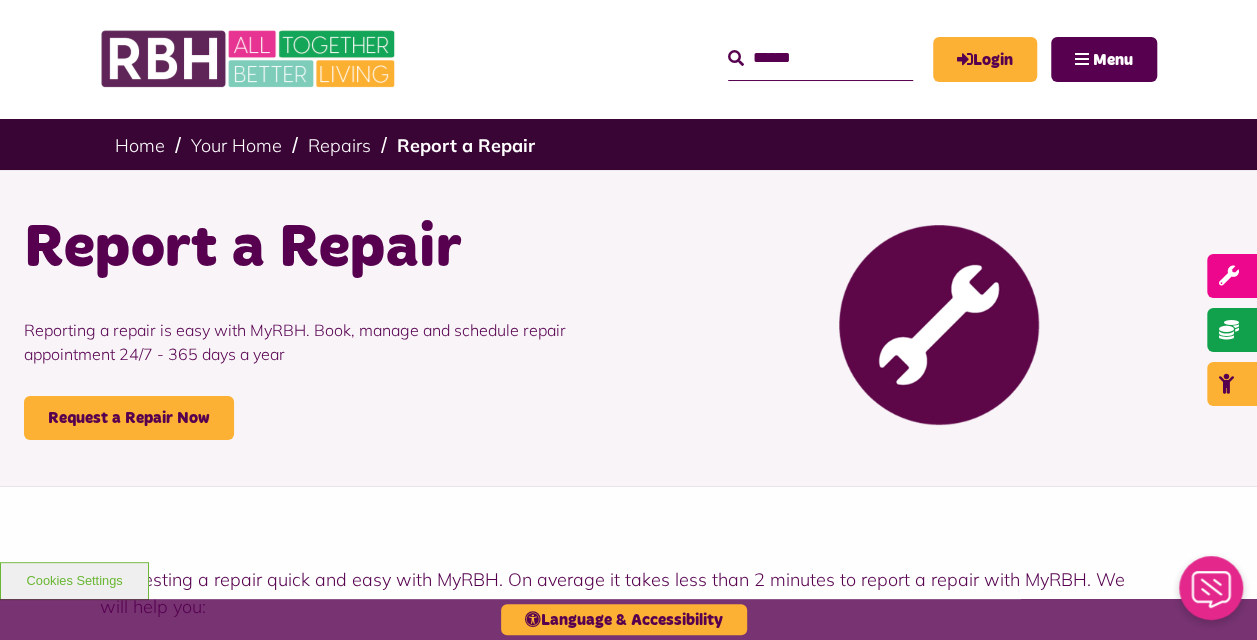 scroll, scrollTop: 0, scrollLeft: 0, axis: both 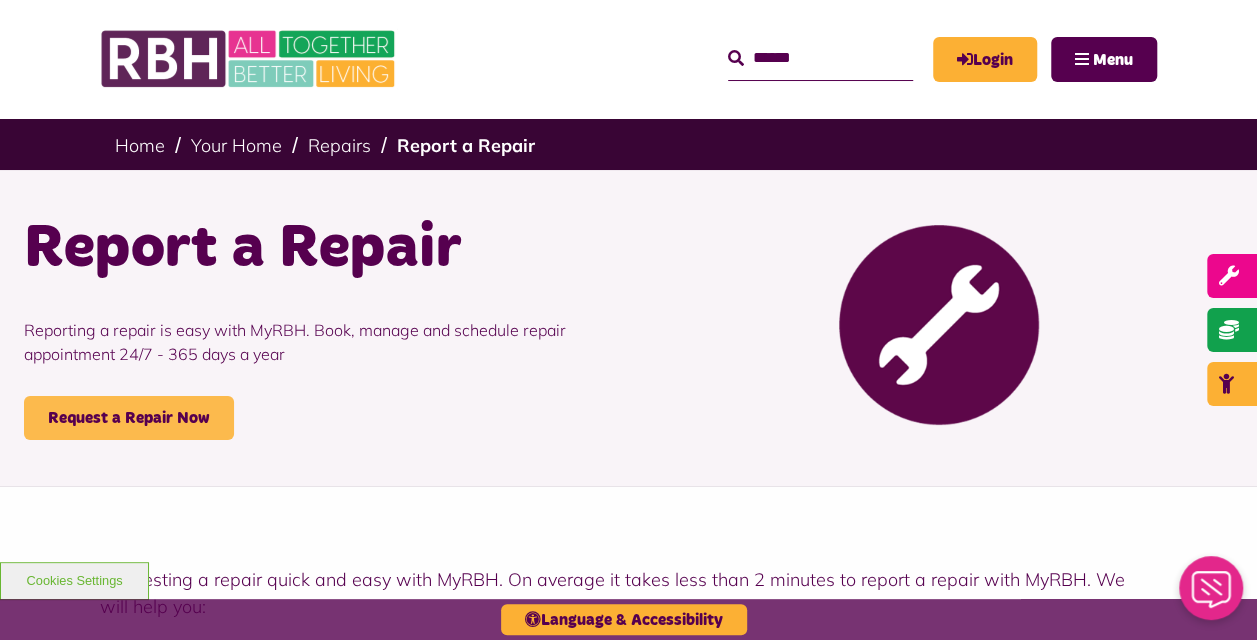click on "Request a Repair Now" at bounding box center [129, 418] 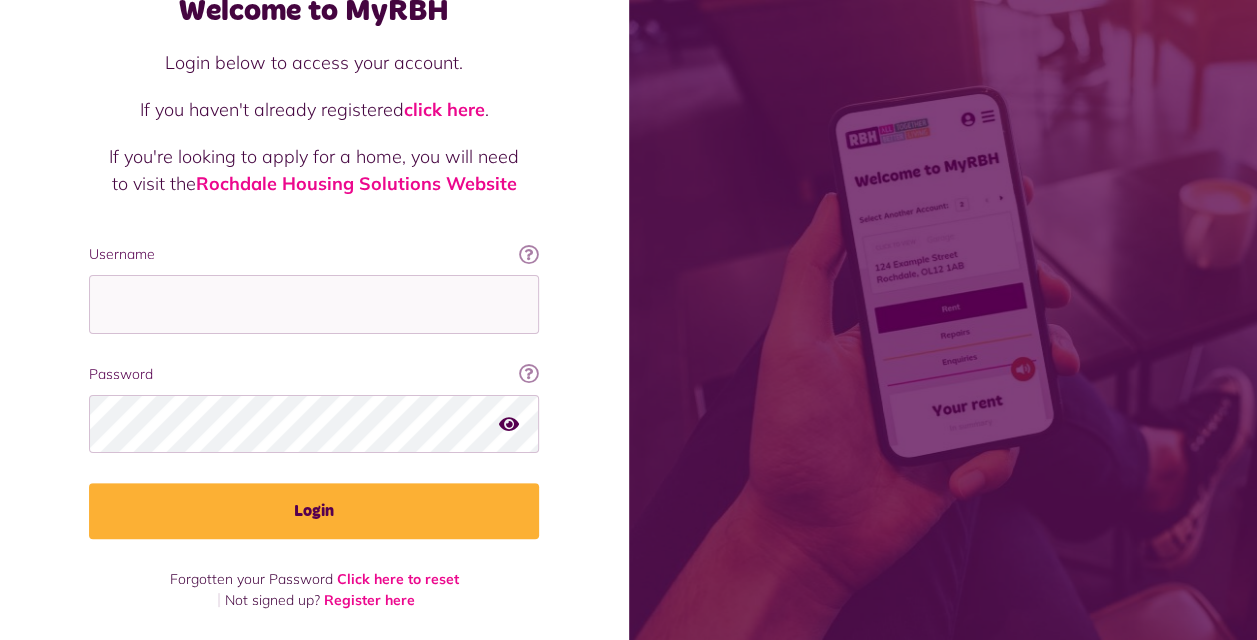 scroll, scrollTop: 27, scrollLeft: 0, axis: vertical 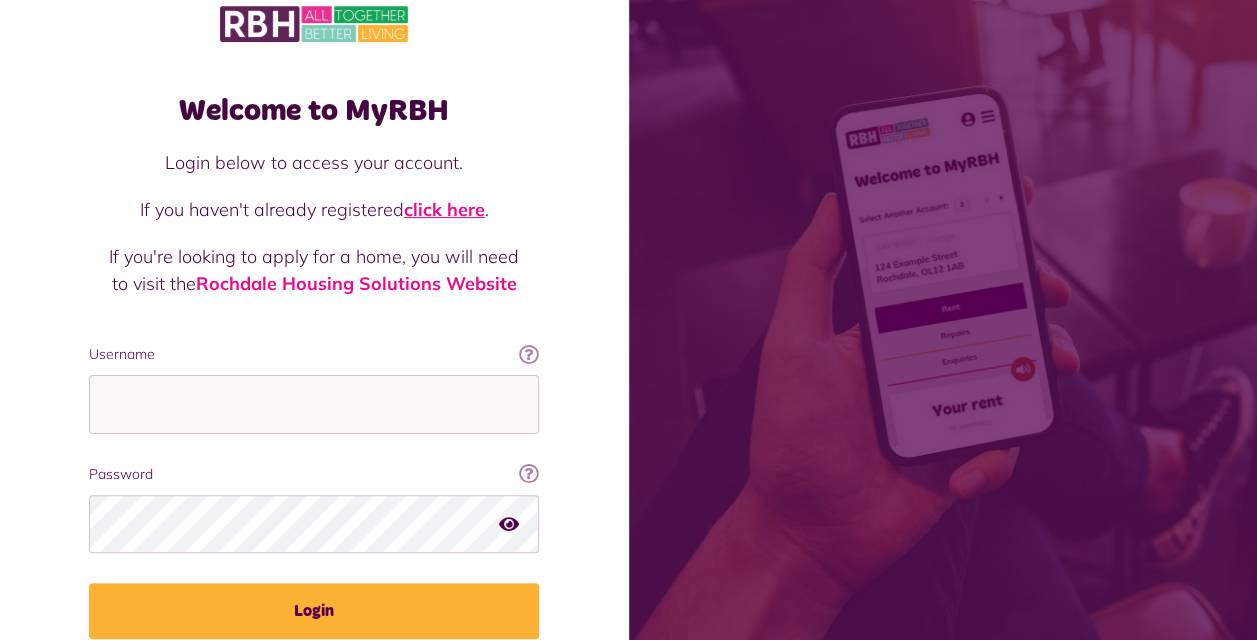 click on "click here" at bounding box center [444, 209] 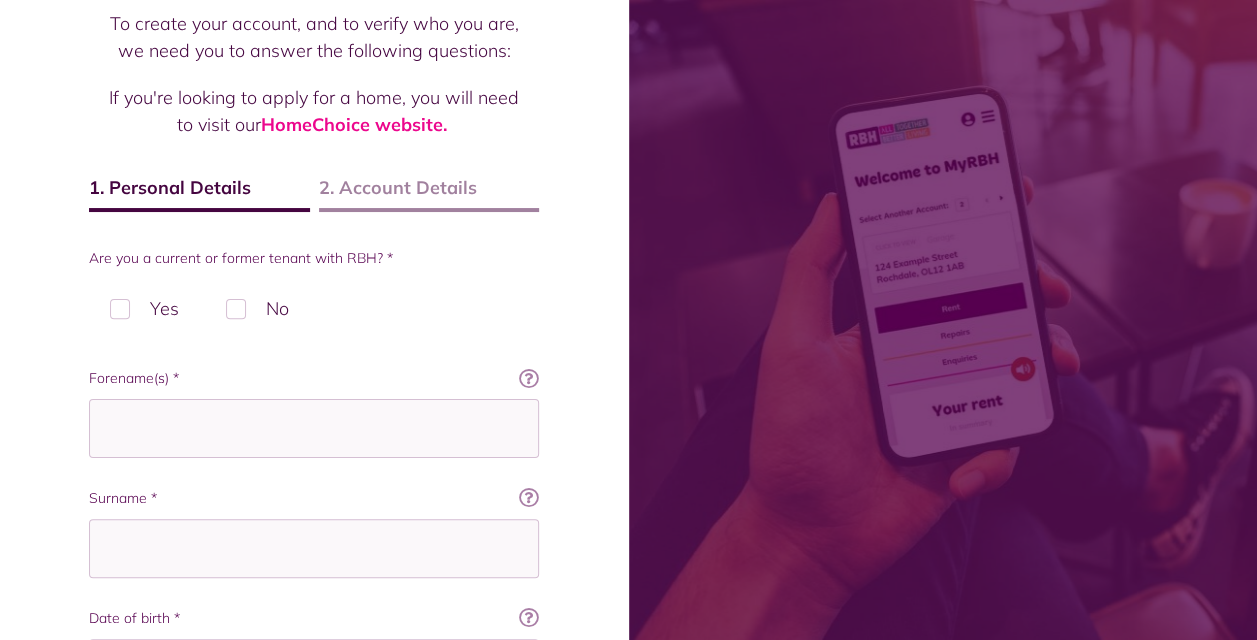 scroll, scrollTop: 0, scrollLeft: 0, axis: both 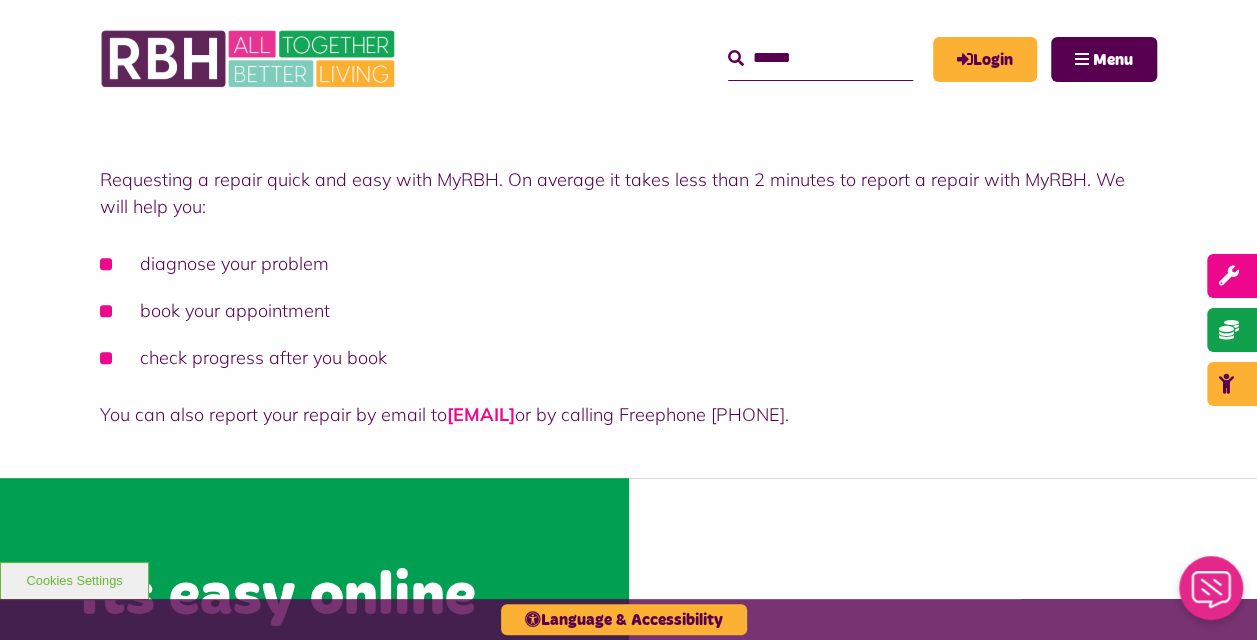 click on "[EMAIL]" at bounding box center [481, 414] 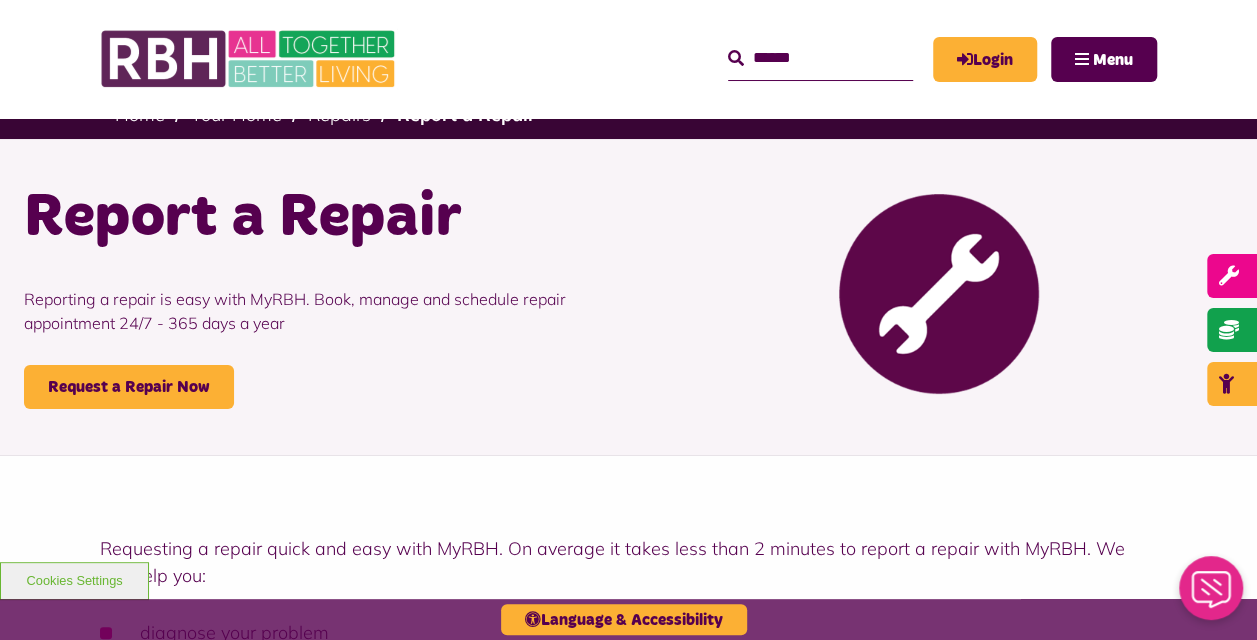 scroll, scrollTop: 0, scrollLeft: 0, axis: both 